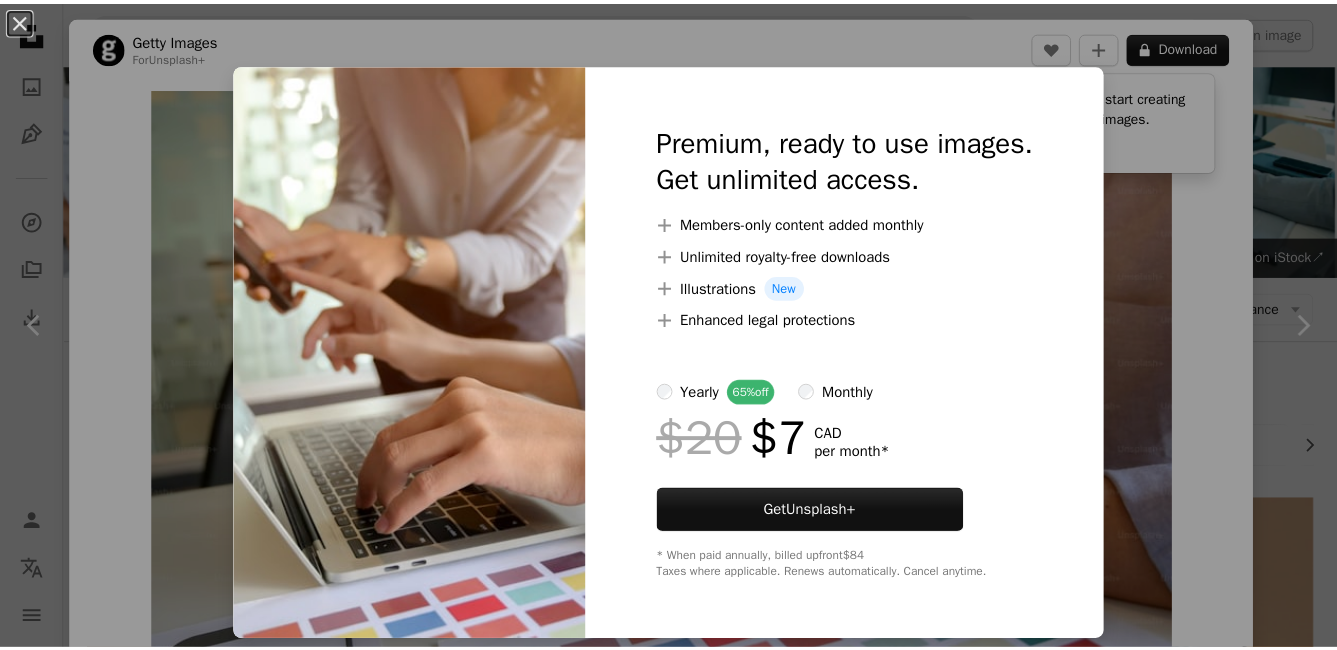 scroll, scrollTop: 1100, scrollLeft: 0, axis: vertical 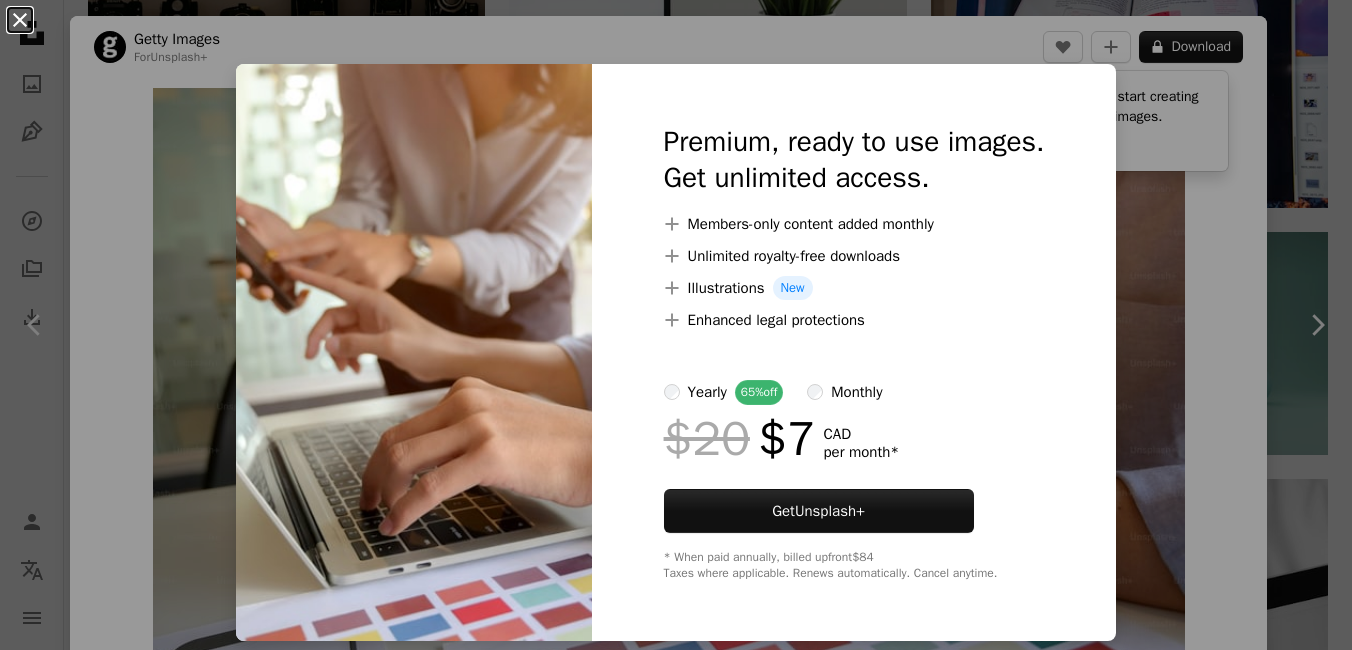 click on "An X shape" at bounding box center [20, 20] 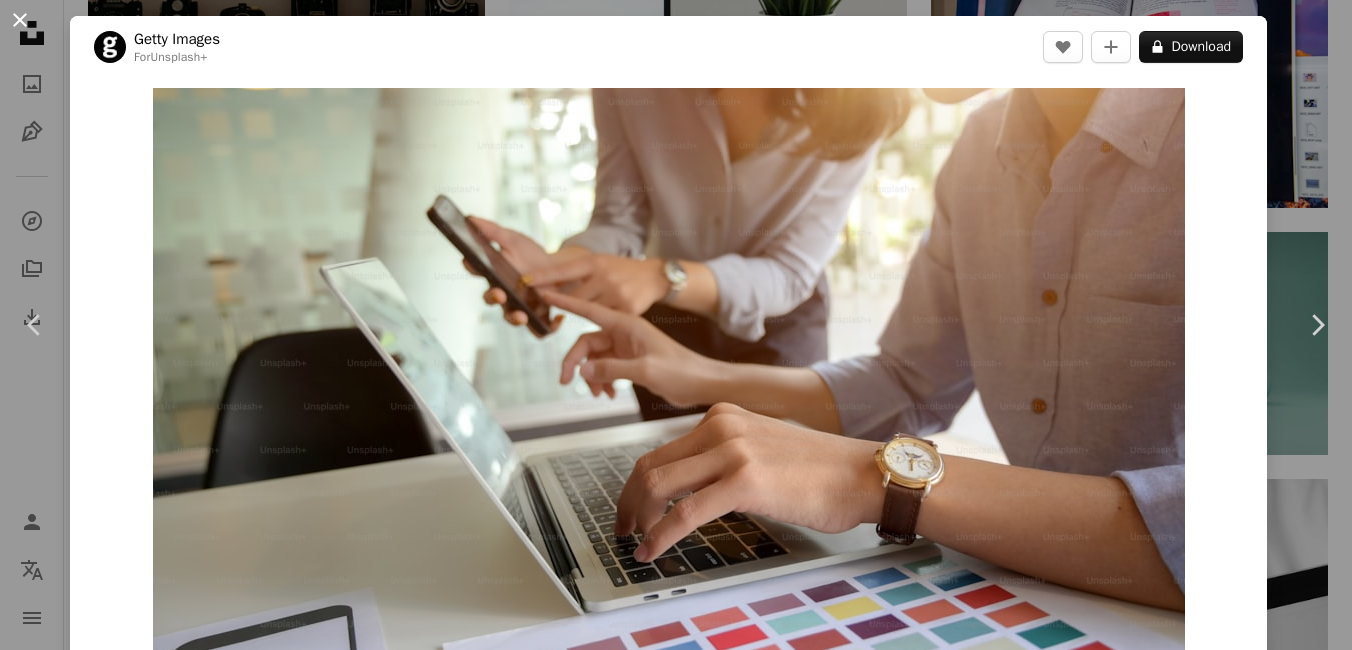 click on "An X shape" at bounding box center (20, 20) 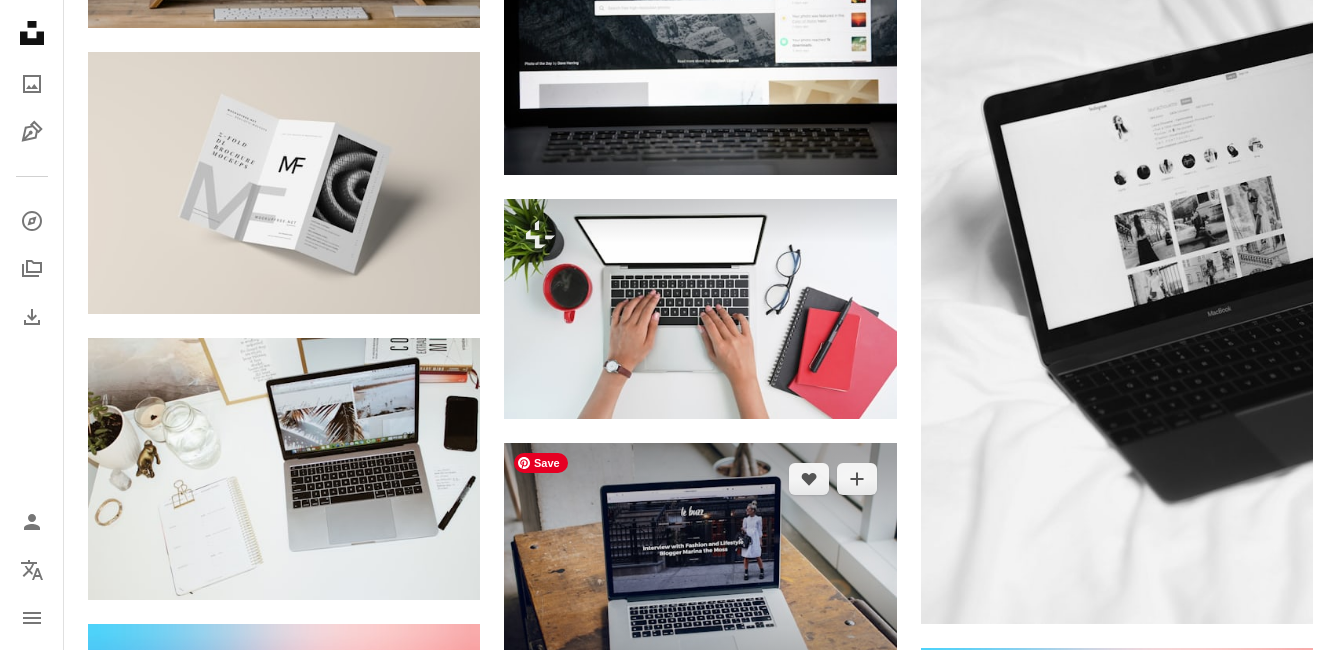 scroll, scrollTop: 1900, scrollLeft: 0, axis: vertical 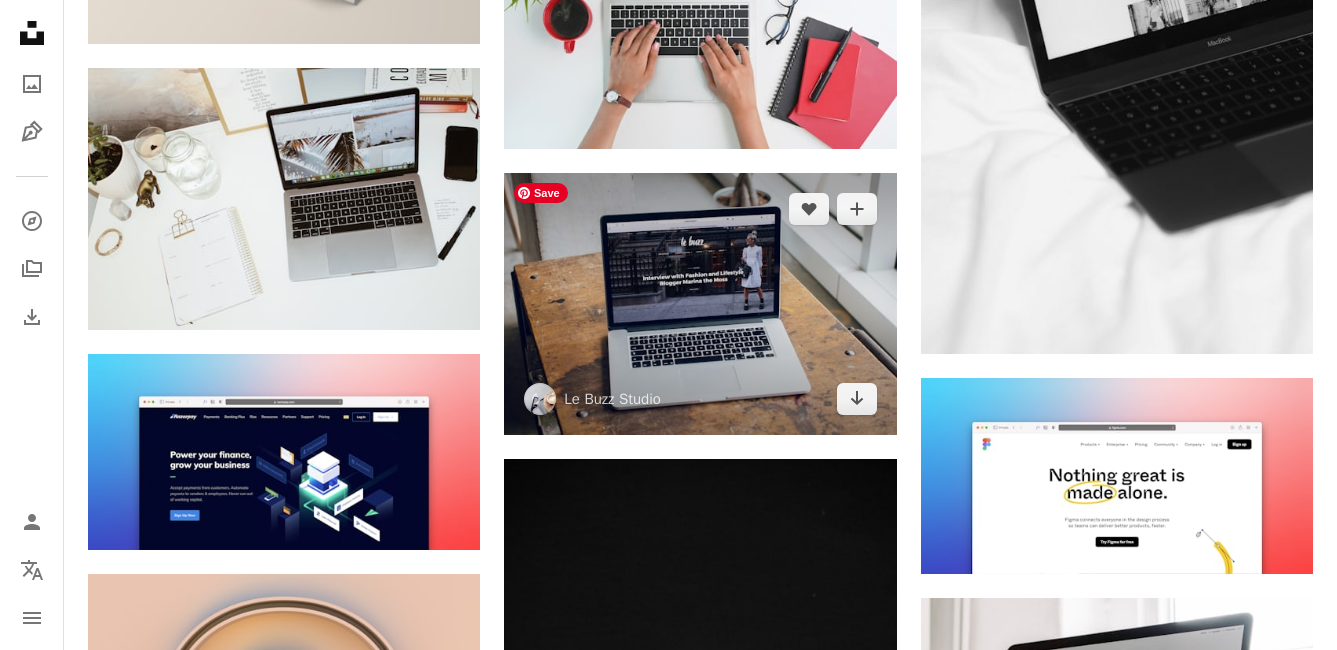 click at bounding box center [700, 303] 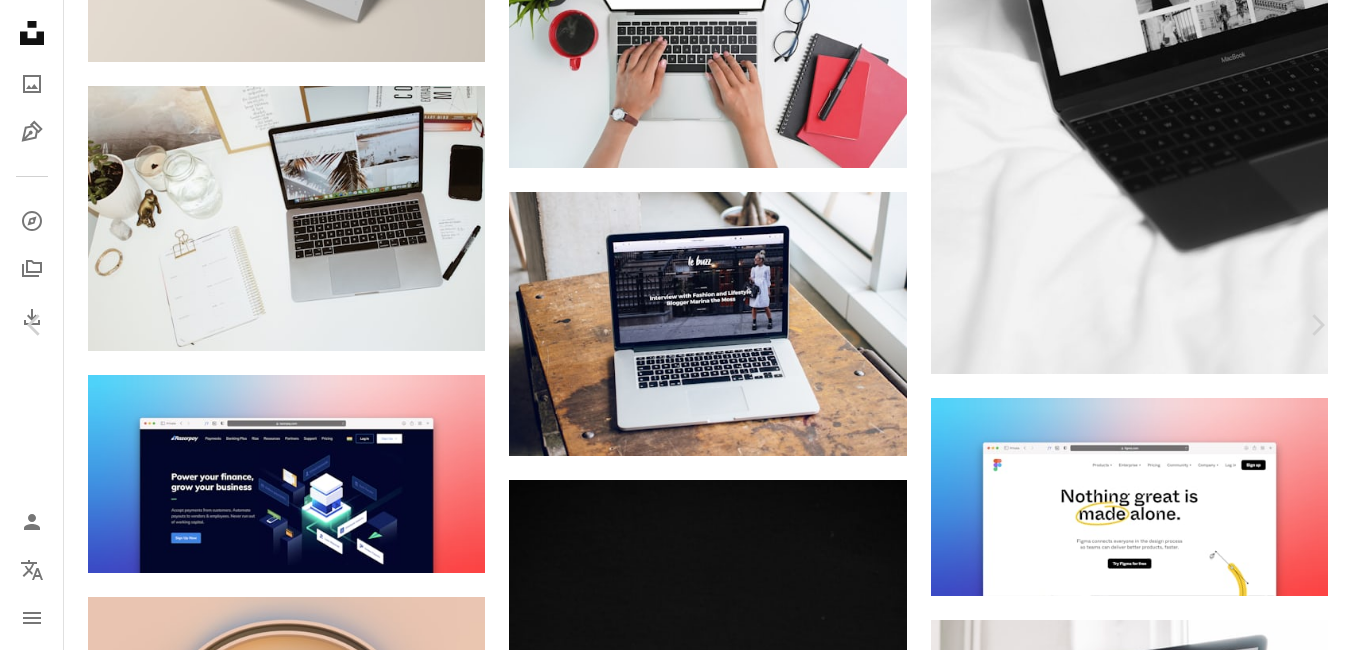 click on "An X shape" at bounding box center [20, 20] 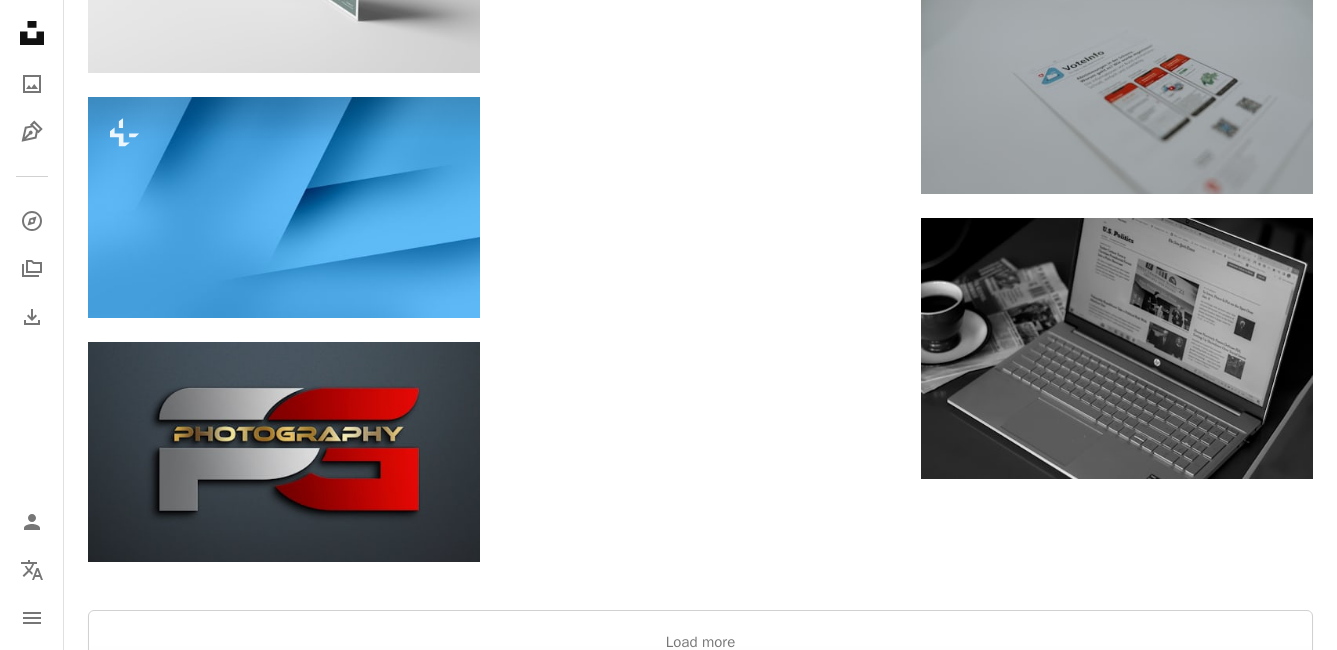 scroll, scrollTop: 5100, scrollLeft: 0, axis: vertical 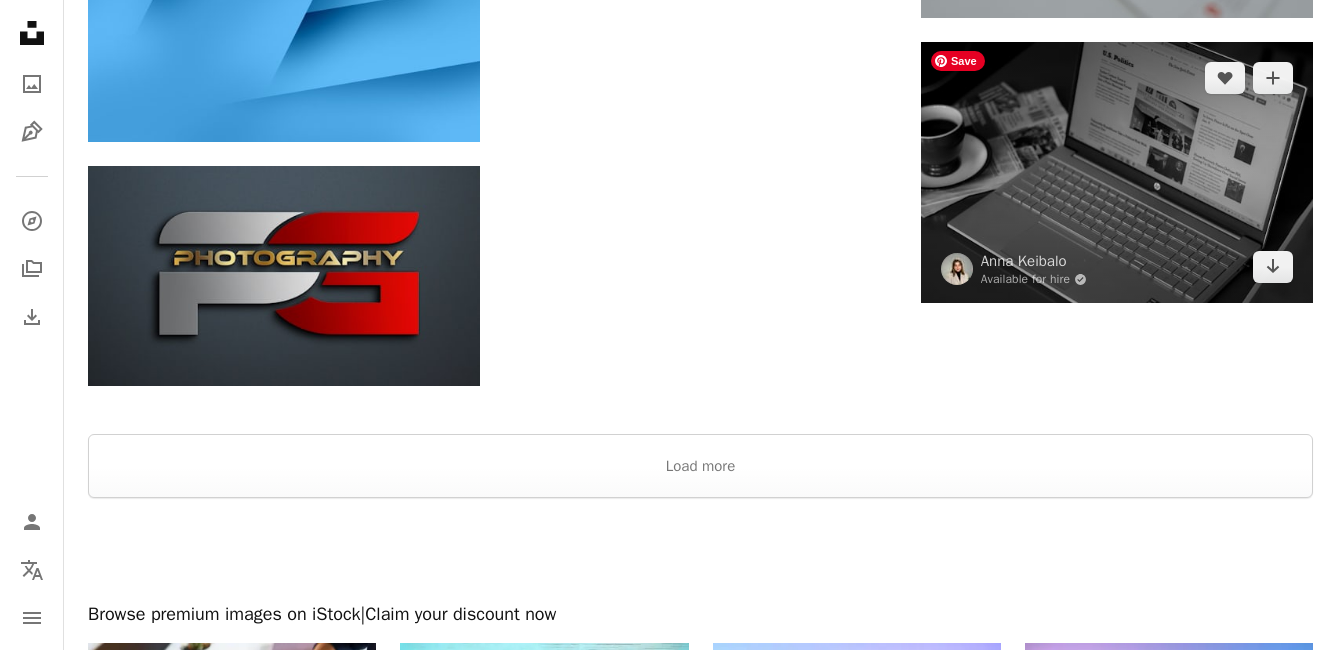 click at bounding box center (1117, 172) 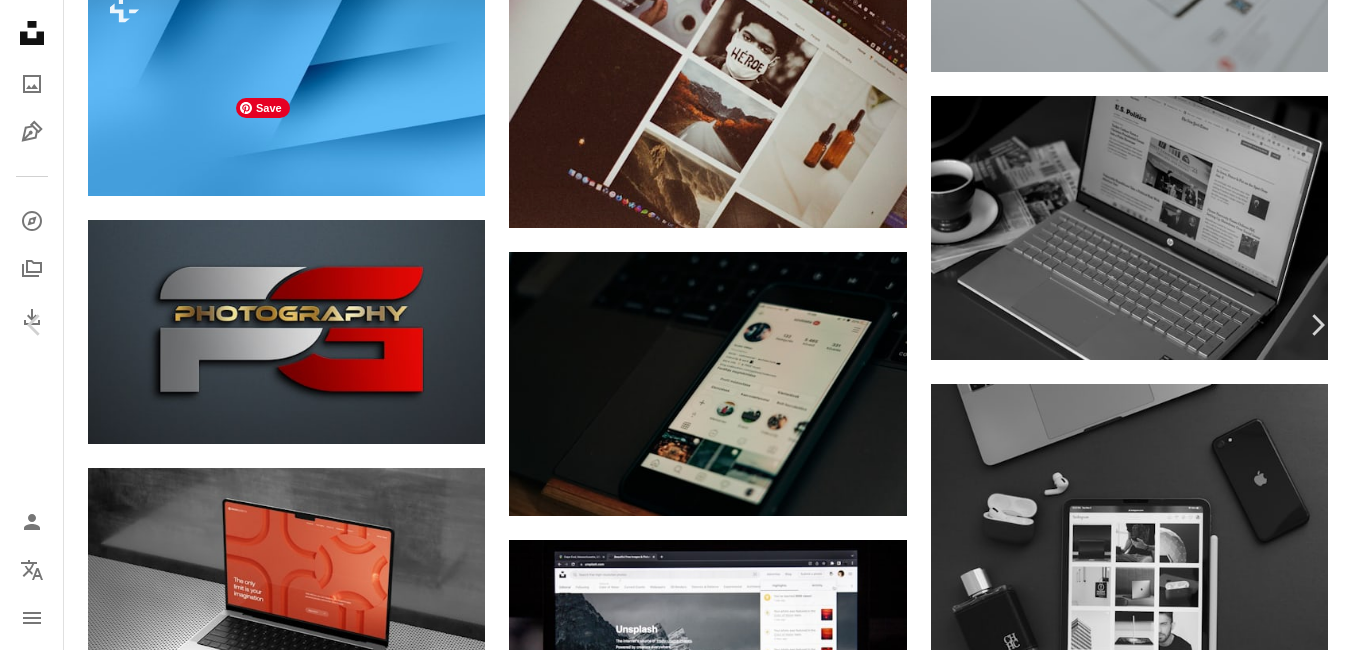 click on "Download free" at bounding box center (1153, 4279) 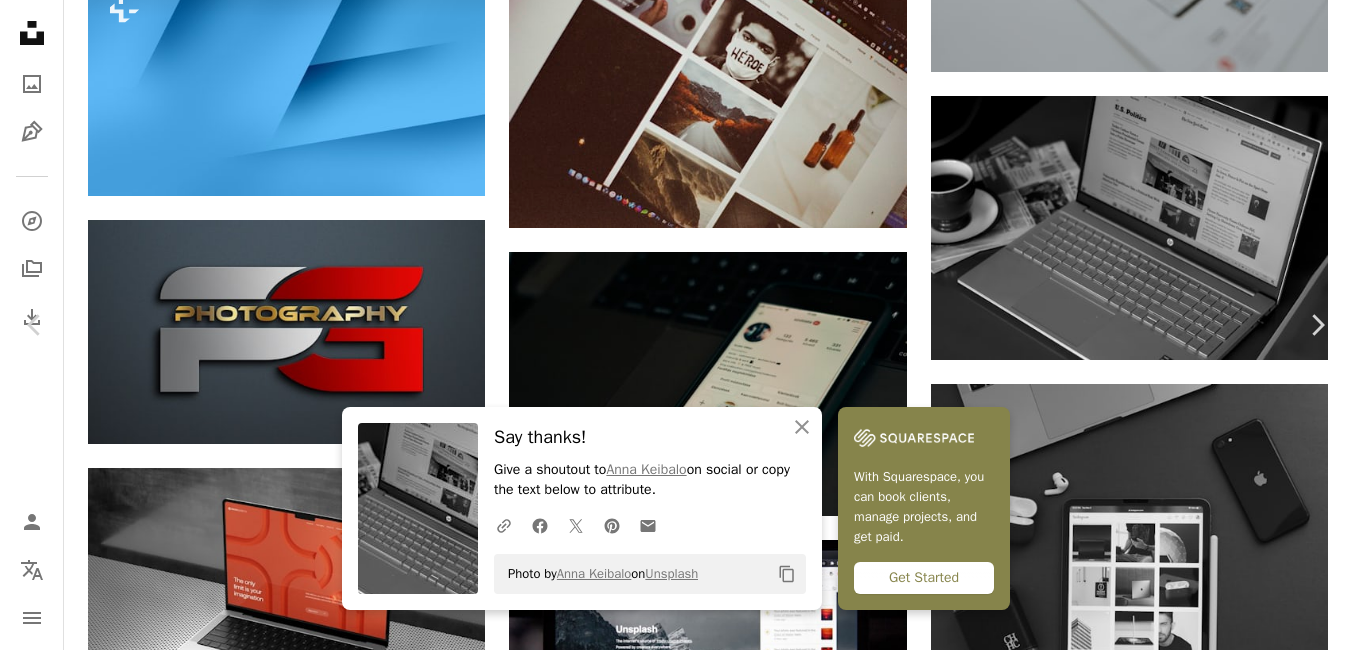 click on "An X shape" at bounding box center (20, 20) 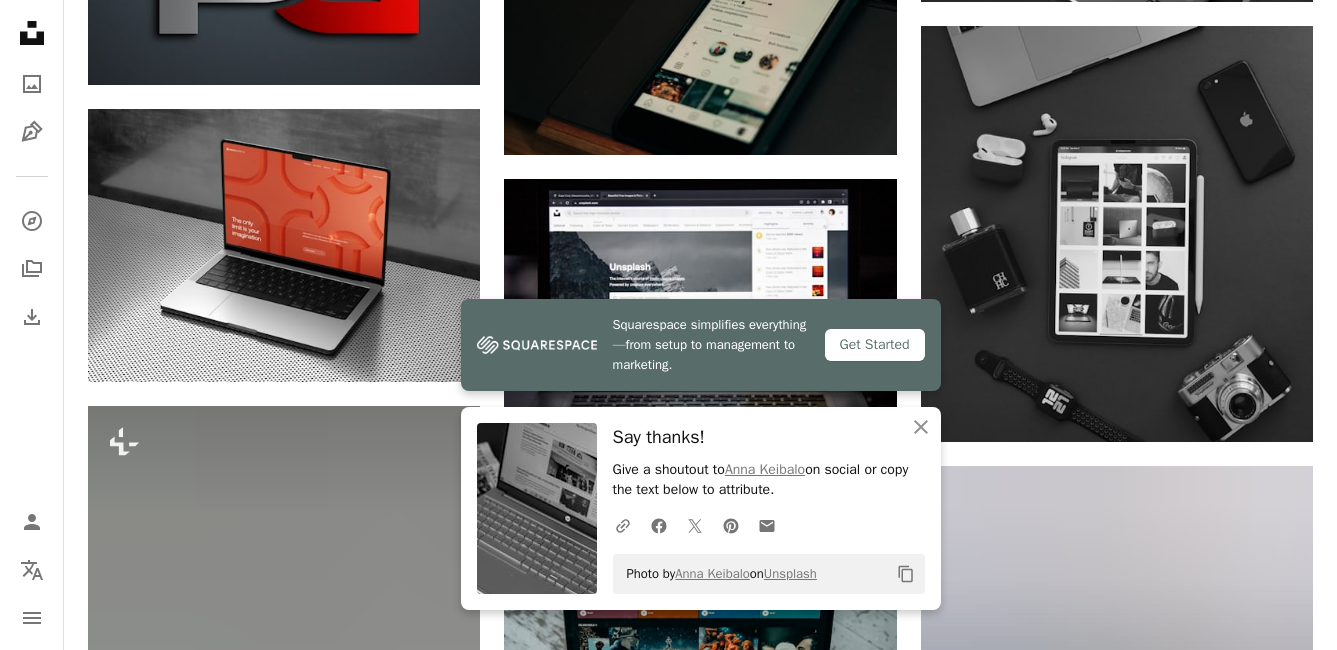 scroll, scrollTop: 5700, scrollLeft: 0, axis: vertical 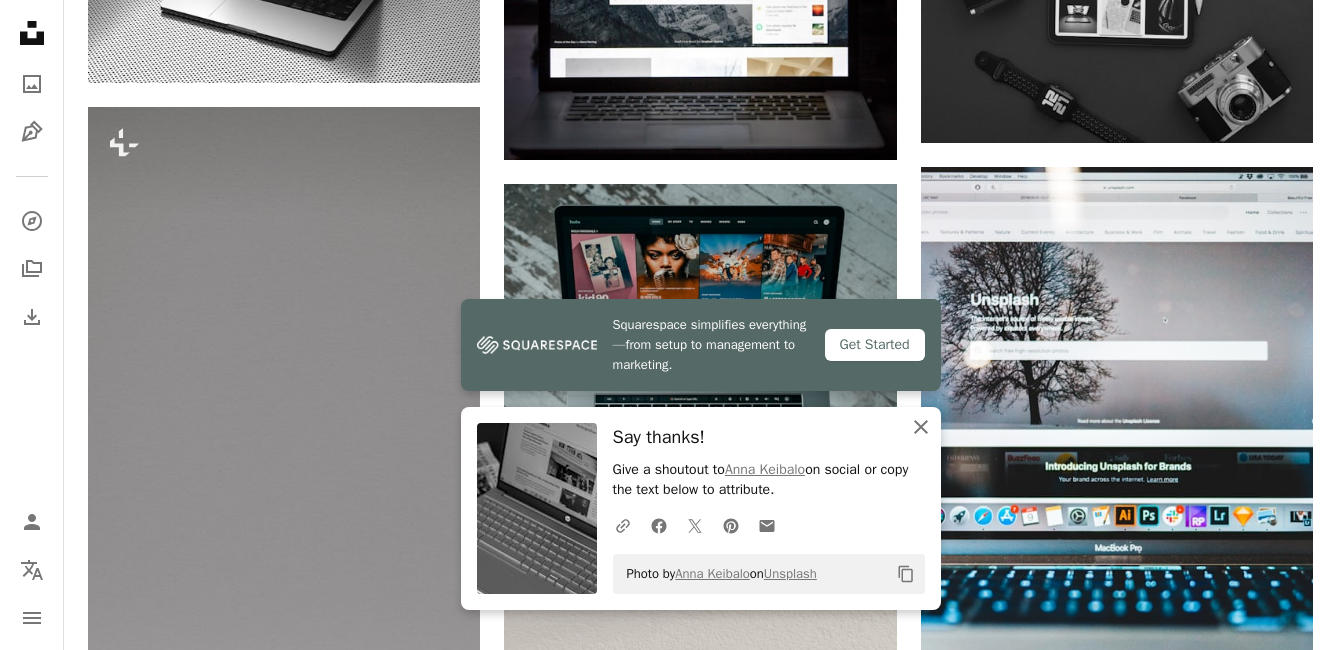 click on "An X shape" 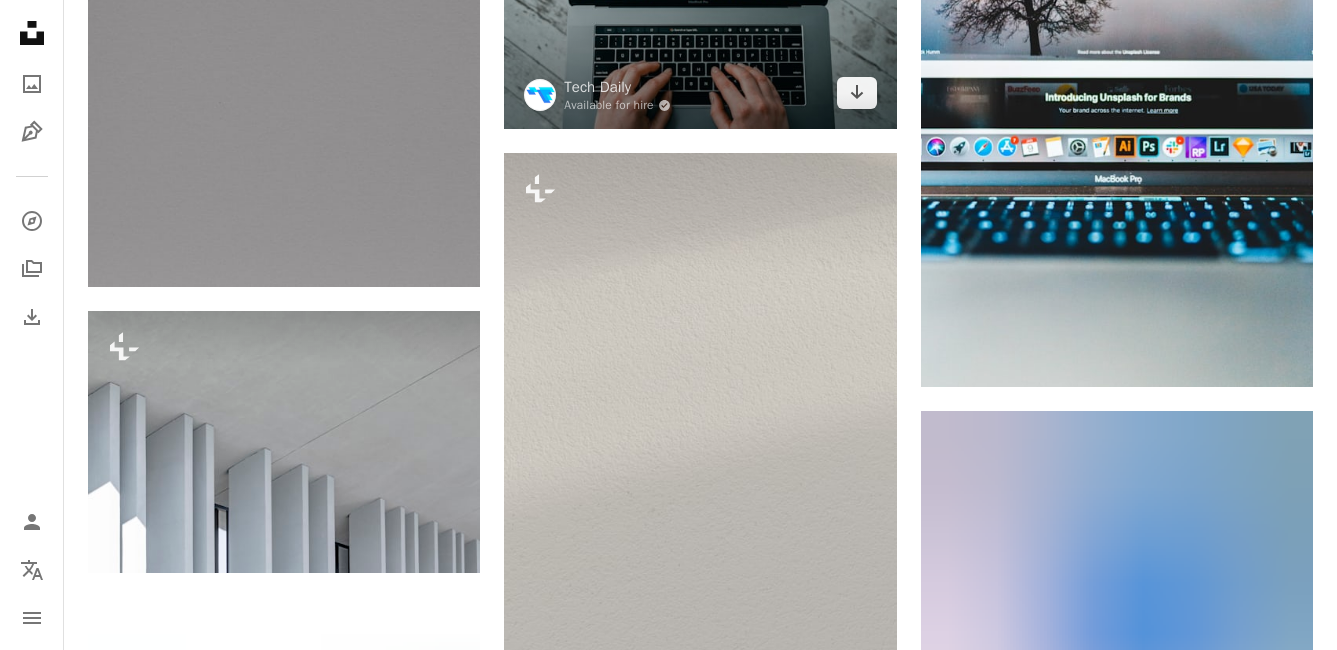 scroll, scrollTop: 5800, scrollLeft: 0, axis: vertical 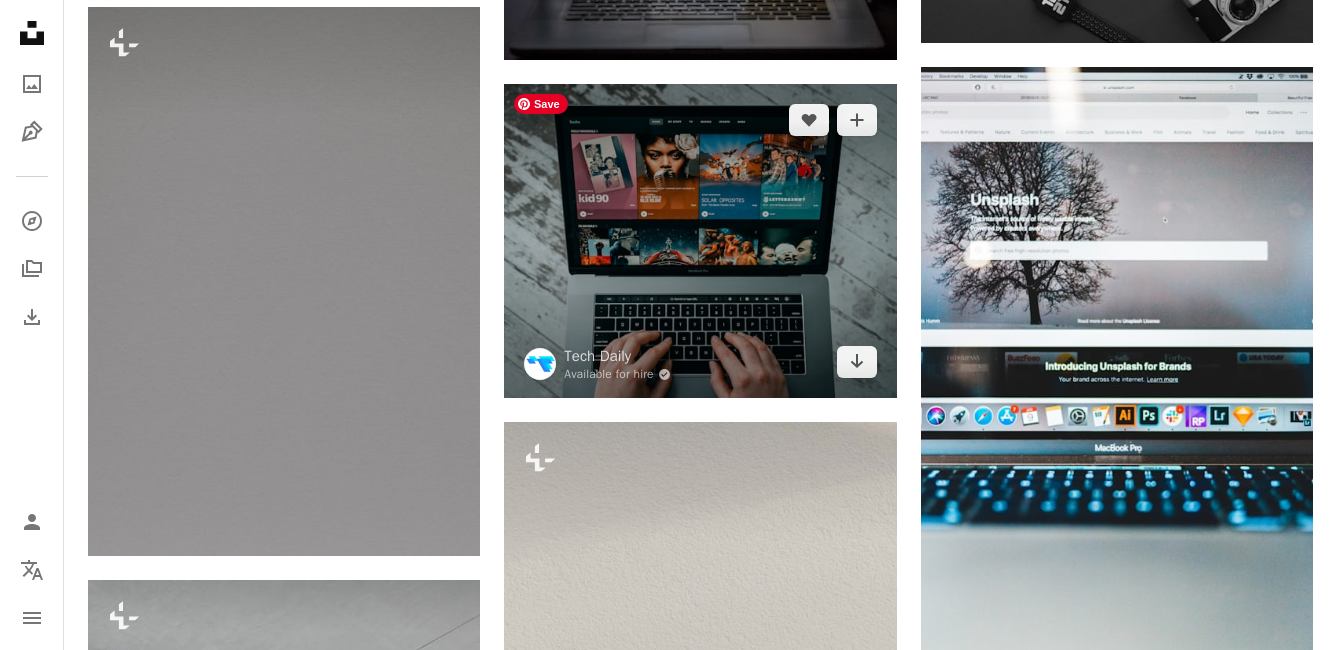 click at bounding box center (700, 241) 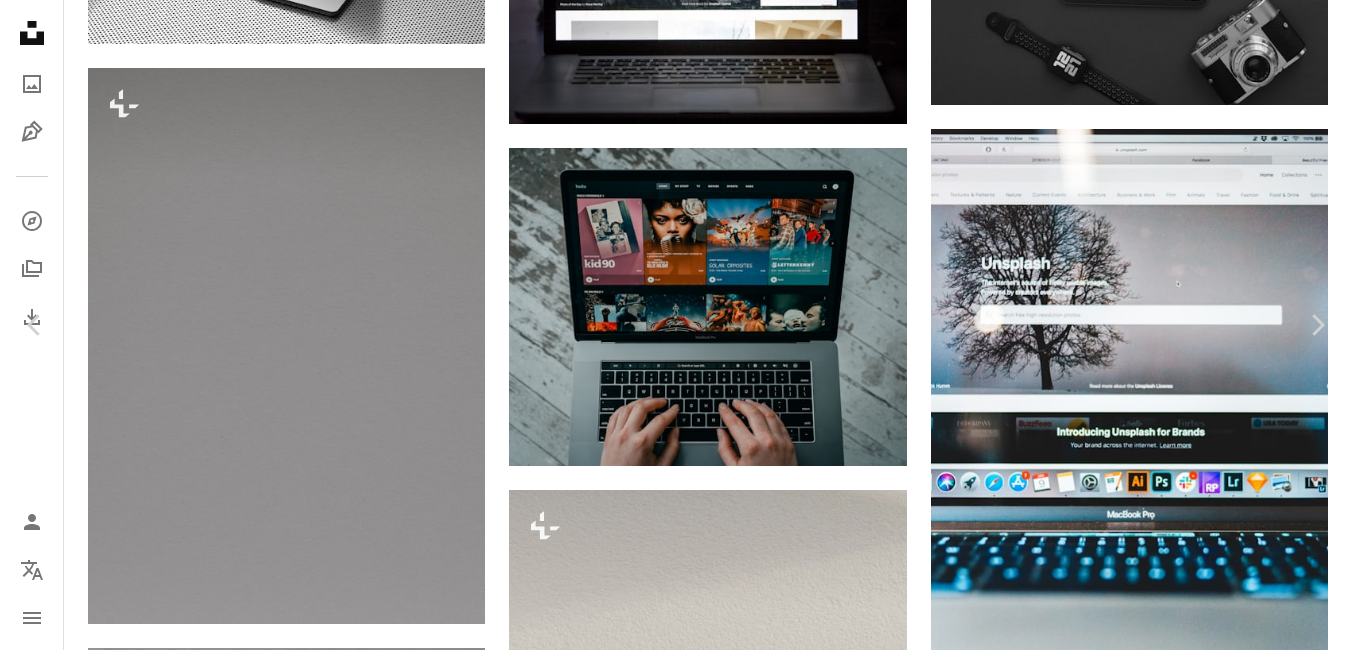 click on "Download free" at bounding box center [1153, 3579] 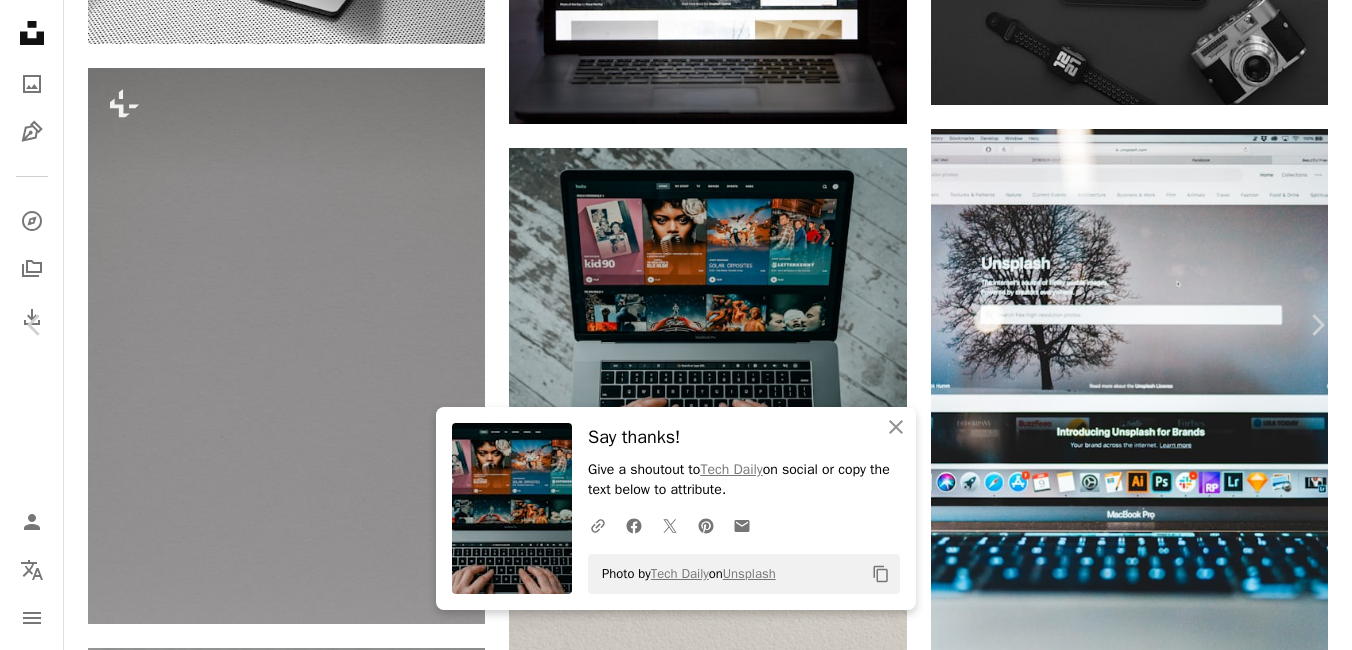 click on "An X shape" at bounding box center (20, 20) 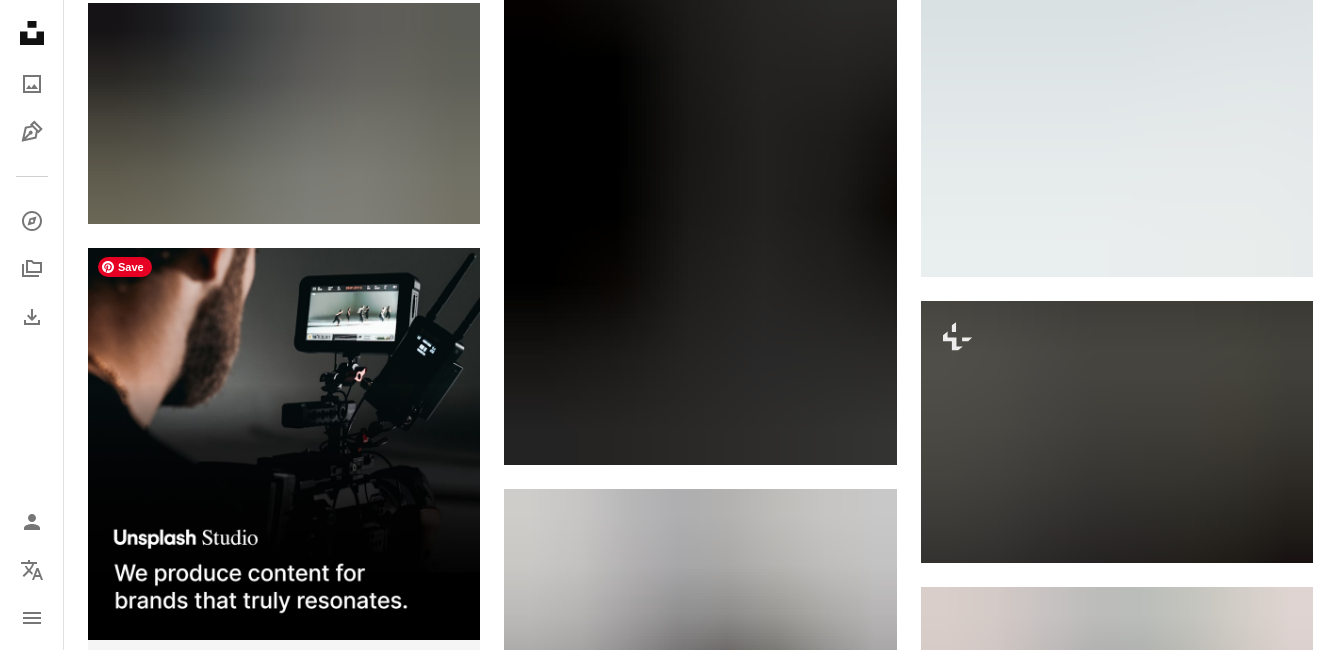 scroll, scrollTop: 3200, scrollLeft: 0, axis: vertical 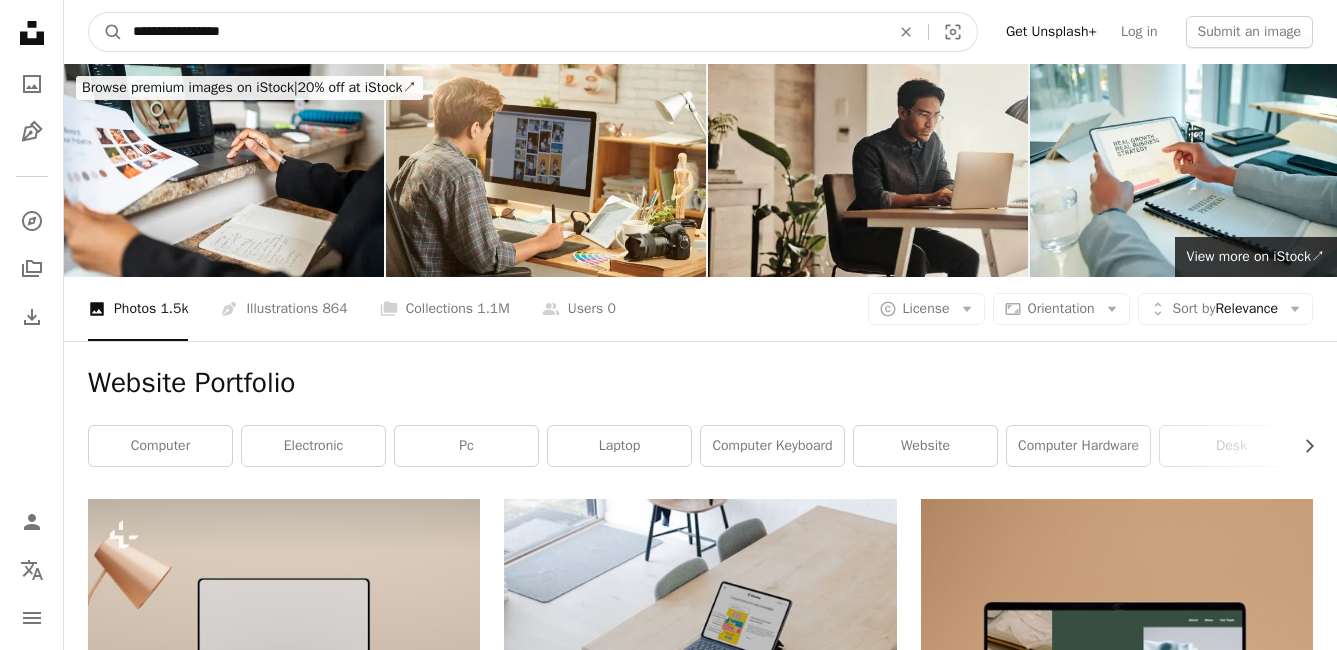 drag, startPoint x: 259, startPoint y: 31, endPoint x: 78, endPoint y: 33, distance: 181.01105 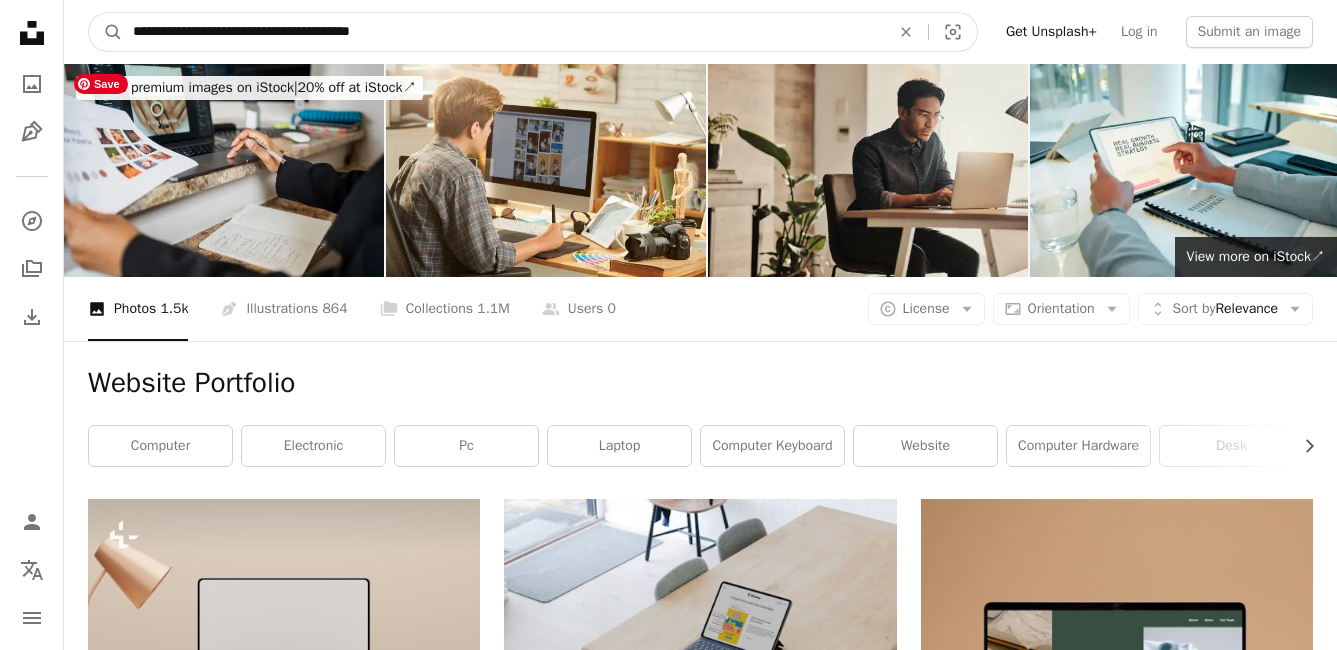 type on "**********" 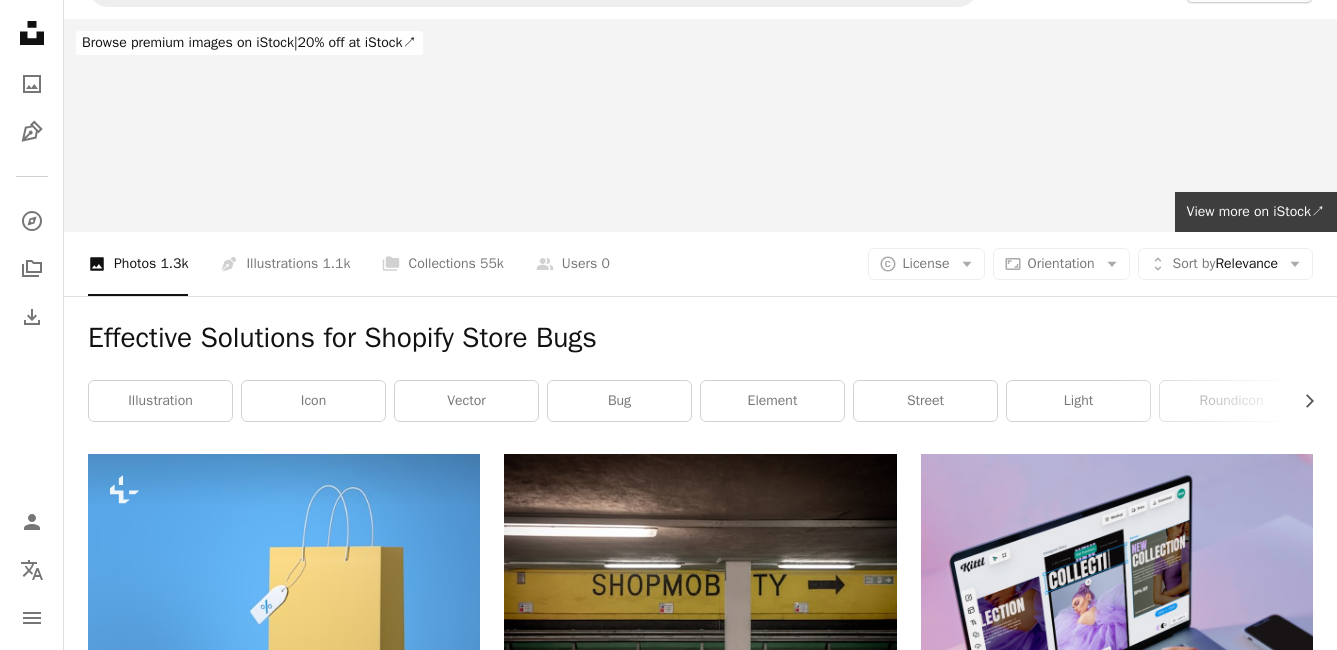 scroll, scrollTop: 0, scrollLeft: 0, axis: both 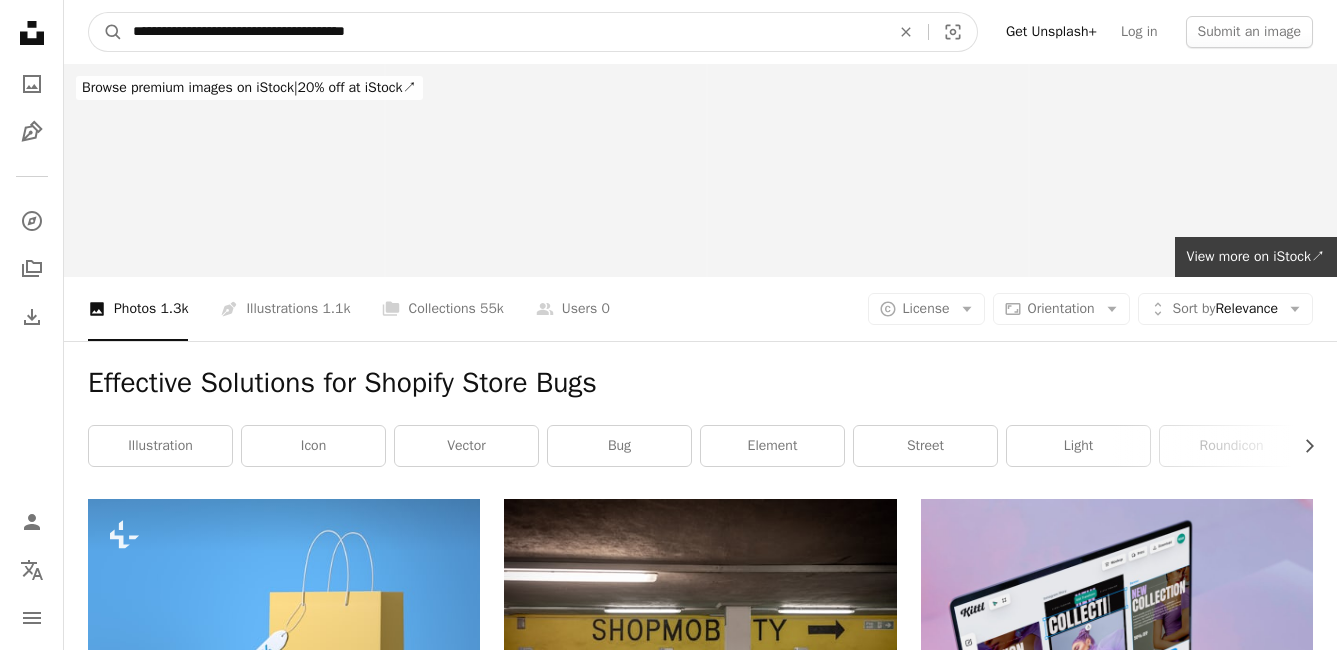 drag, startPoint x: 358, startPoint y: 30, endPoint x: 496, endPoint y: 59, distance: 141.01419 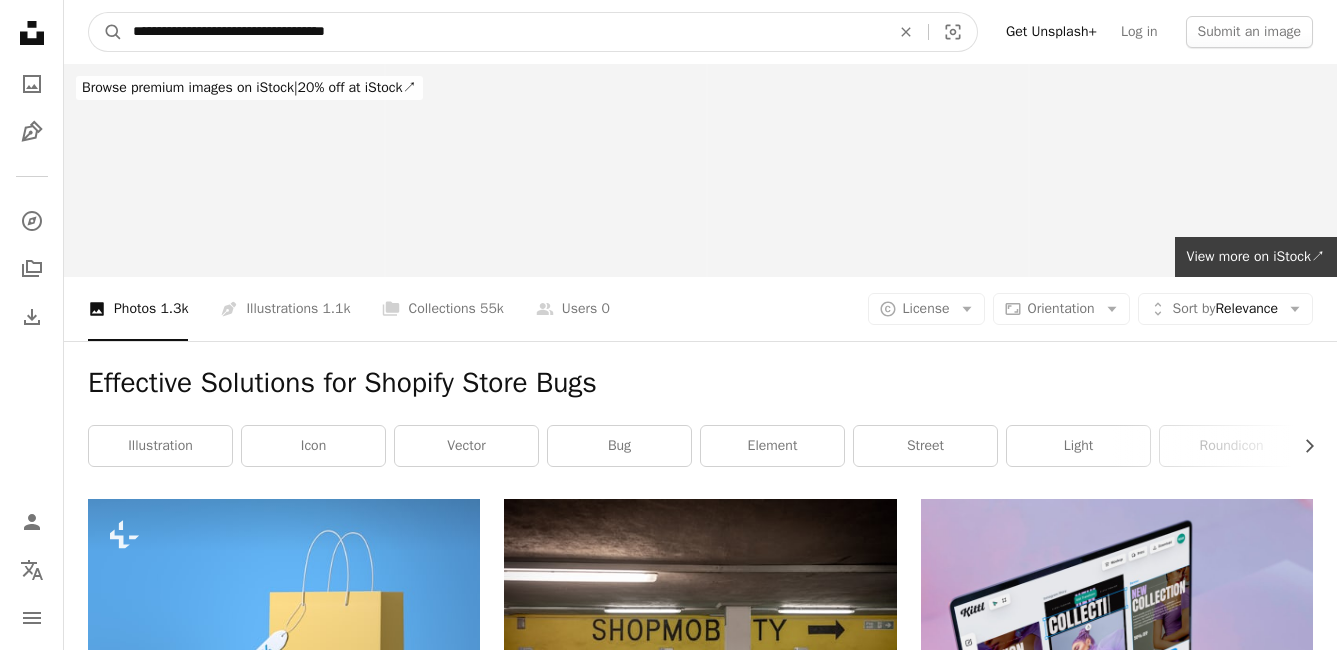 drag, startPoint x: 265, startPoint y: 34, endPoint x: -263, endPoint y: 30, distance: 528.01514 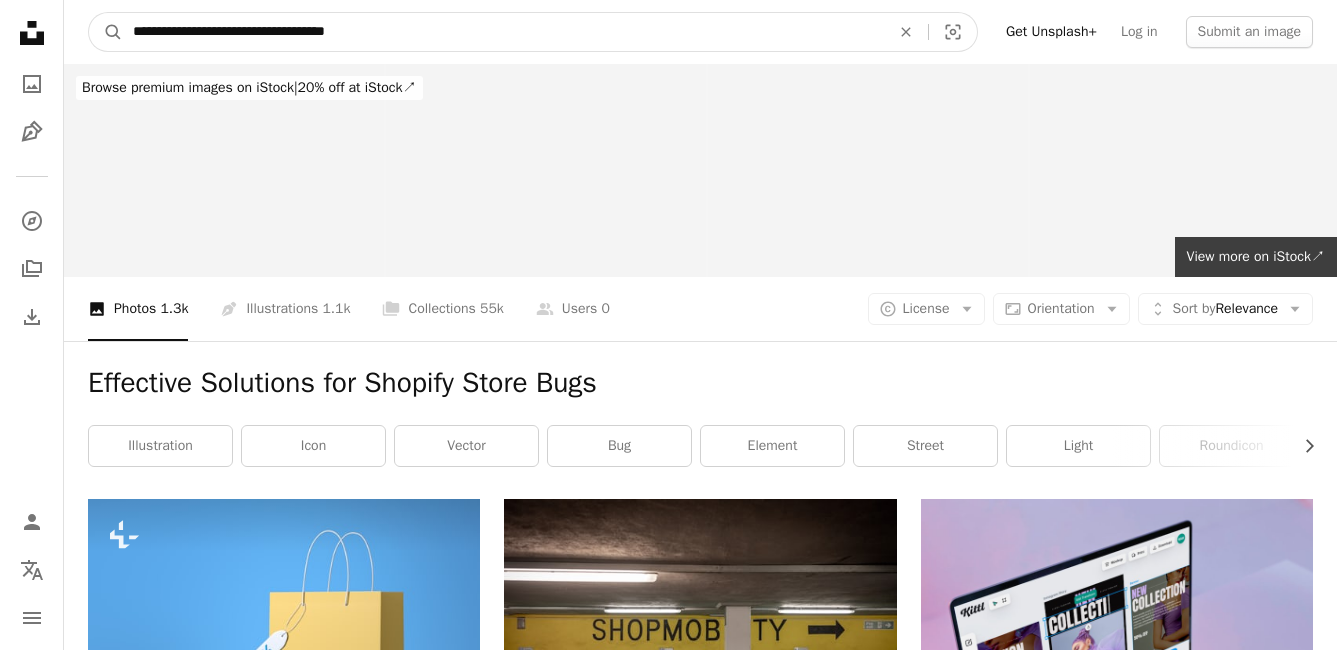 type on "**********" 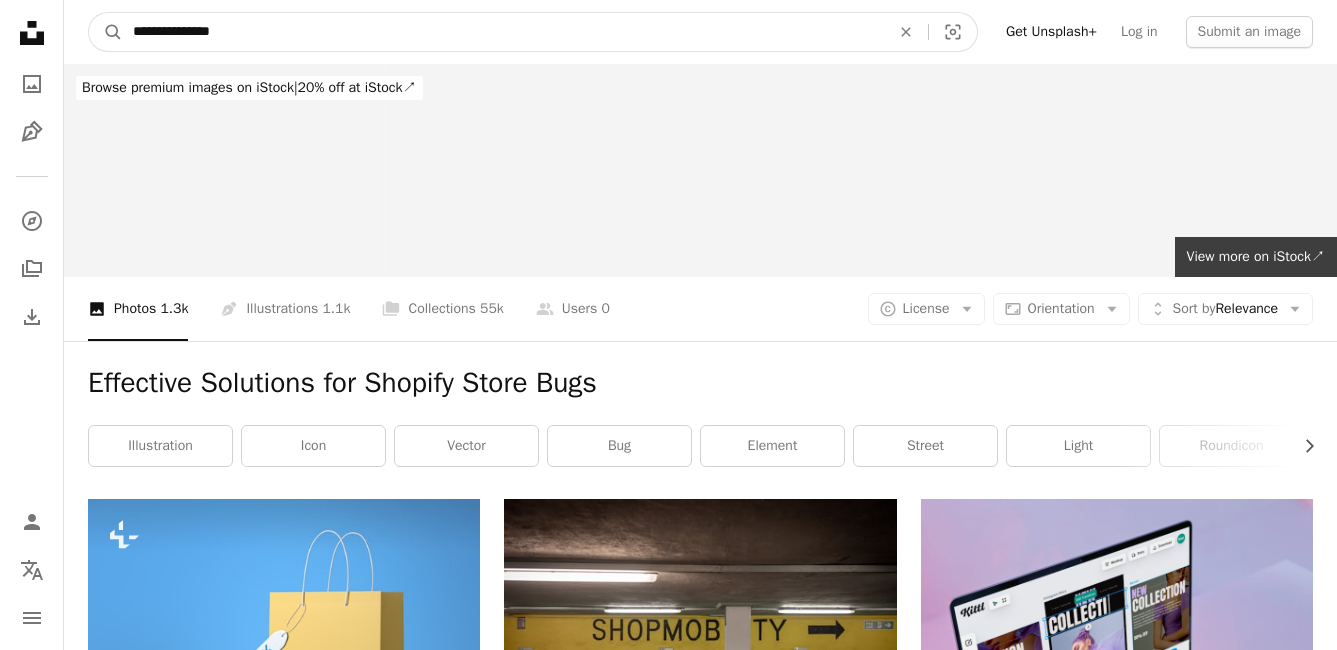 click on "A magnifying glass" at bounding box center [106, 32] 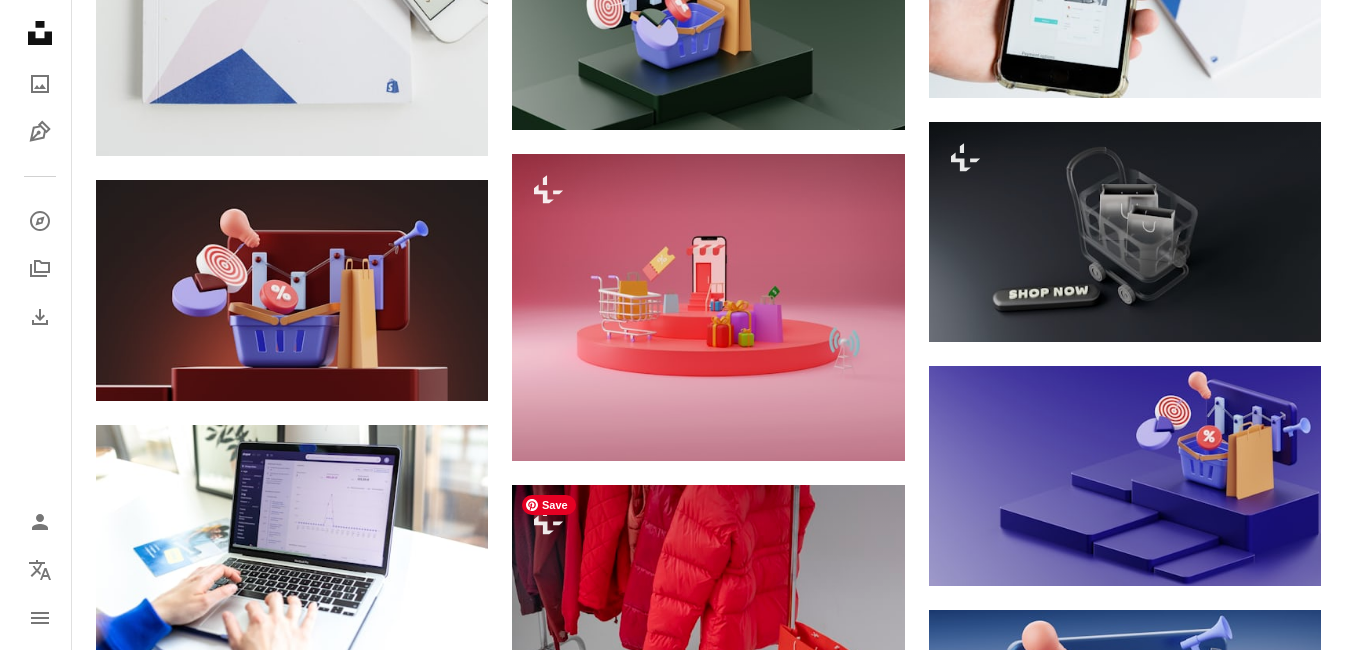 scroll, scrollTop: 1200, scrollLeft: 0, axis: vertical 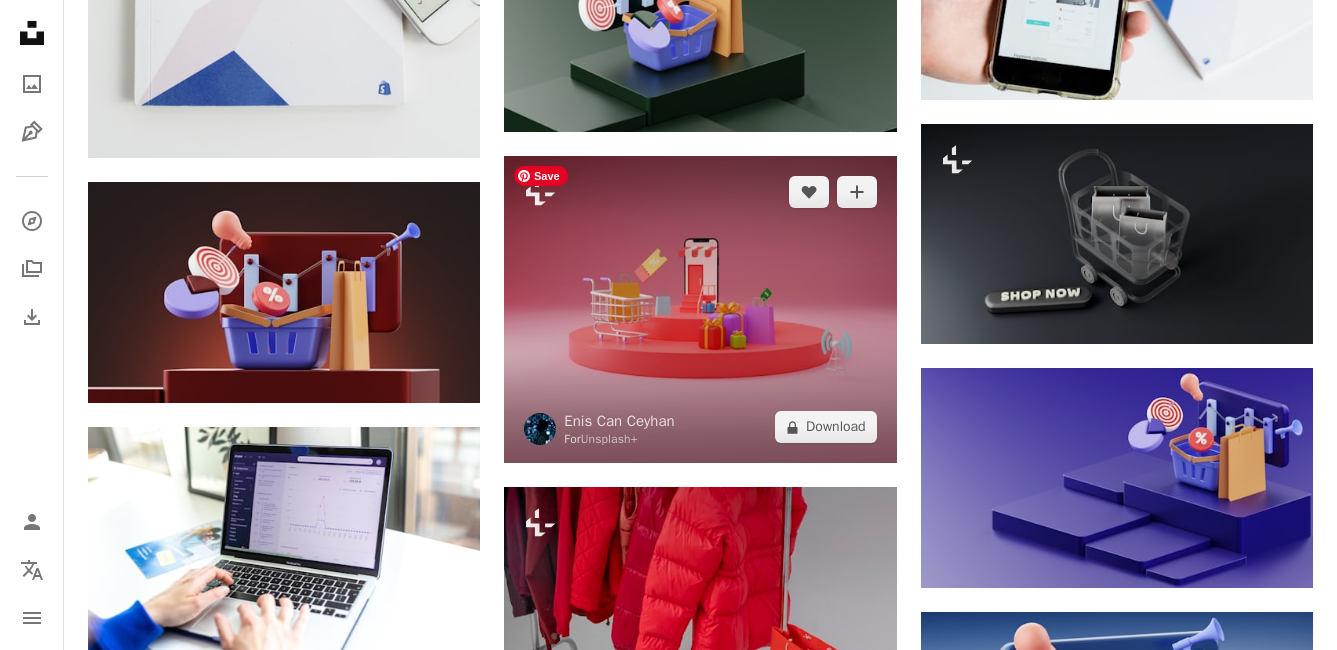 click at bounding box center [700, 309] 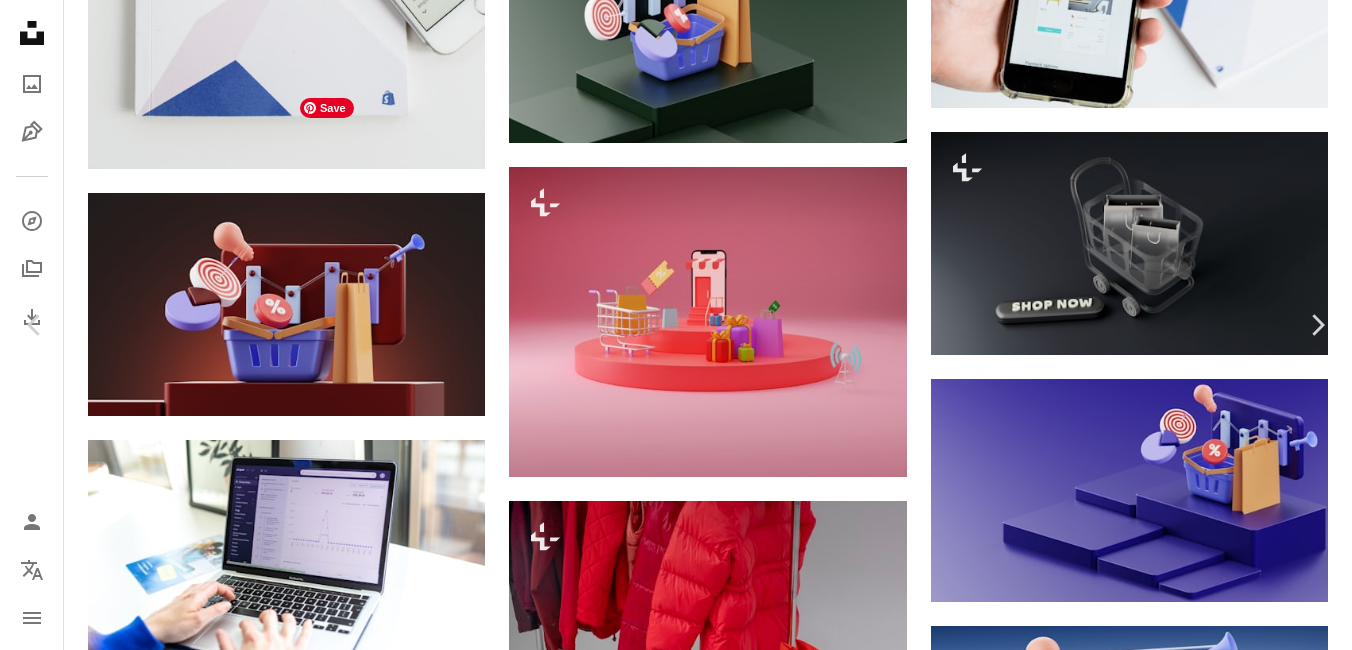 scroll, scrollTop: 0, scrollLeft: 0, axis: both 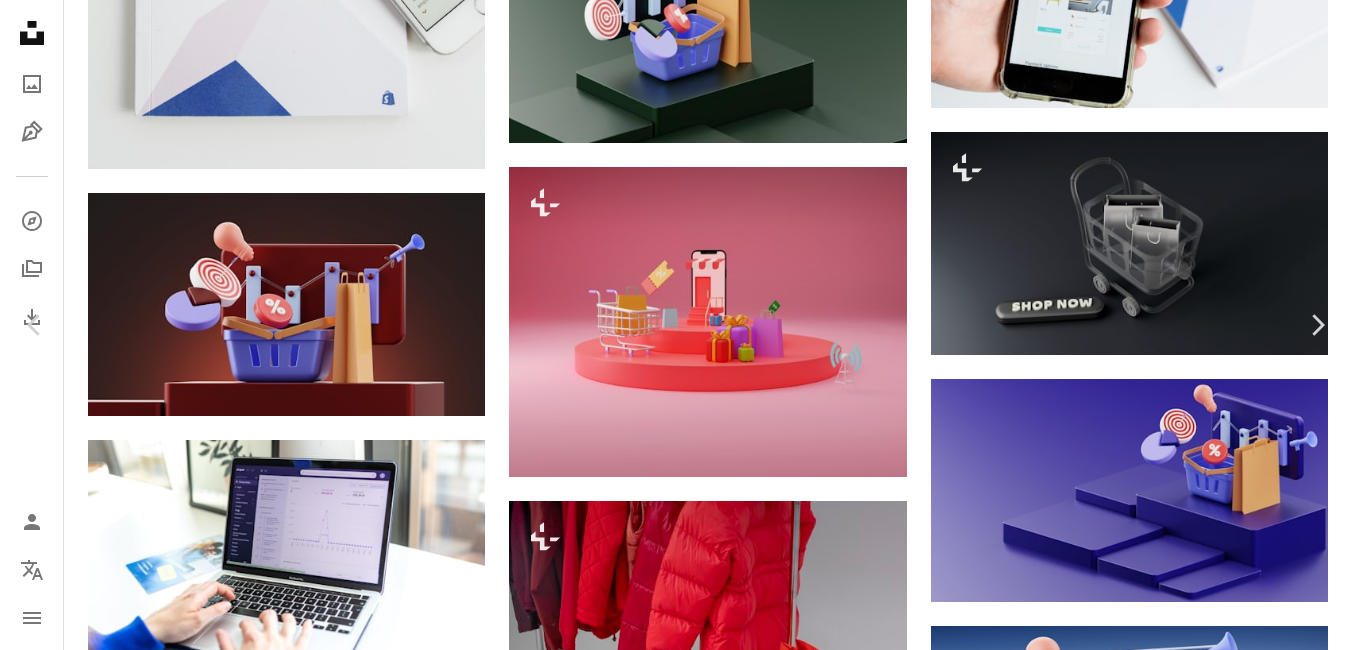 click on "A lock Download" at bounding box center [1191, 2912] 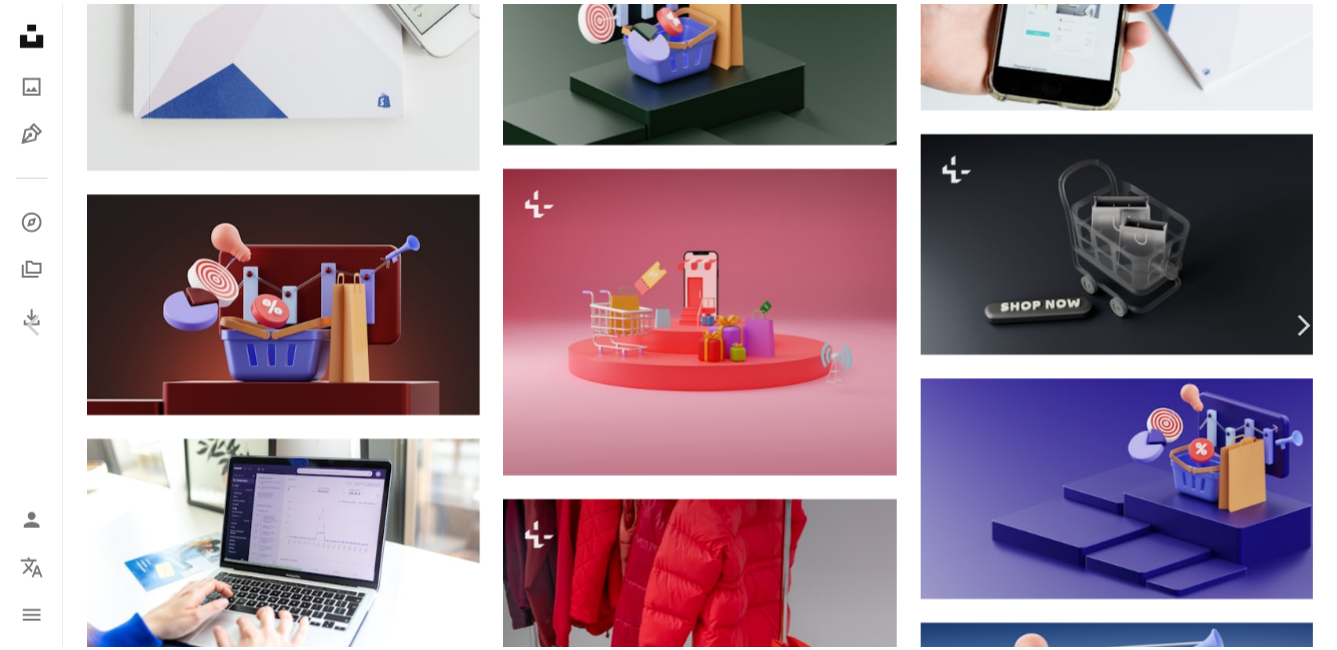 scroll, scrollTop: 100, scrollLeft: 0, axis: vertical 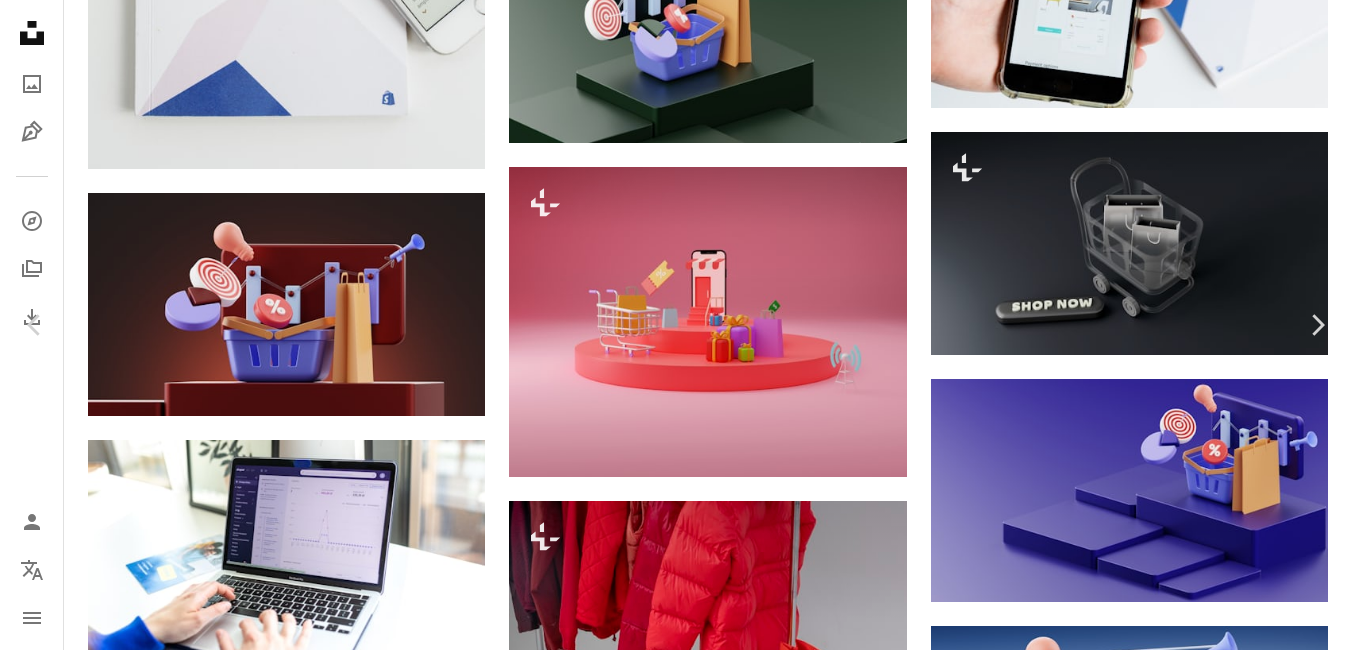 drag, startPoint x: 18, startPoint y: 15, endPoint x: 72, endPoint y: 62, distance: 71.5891 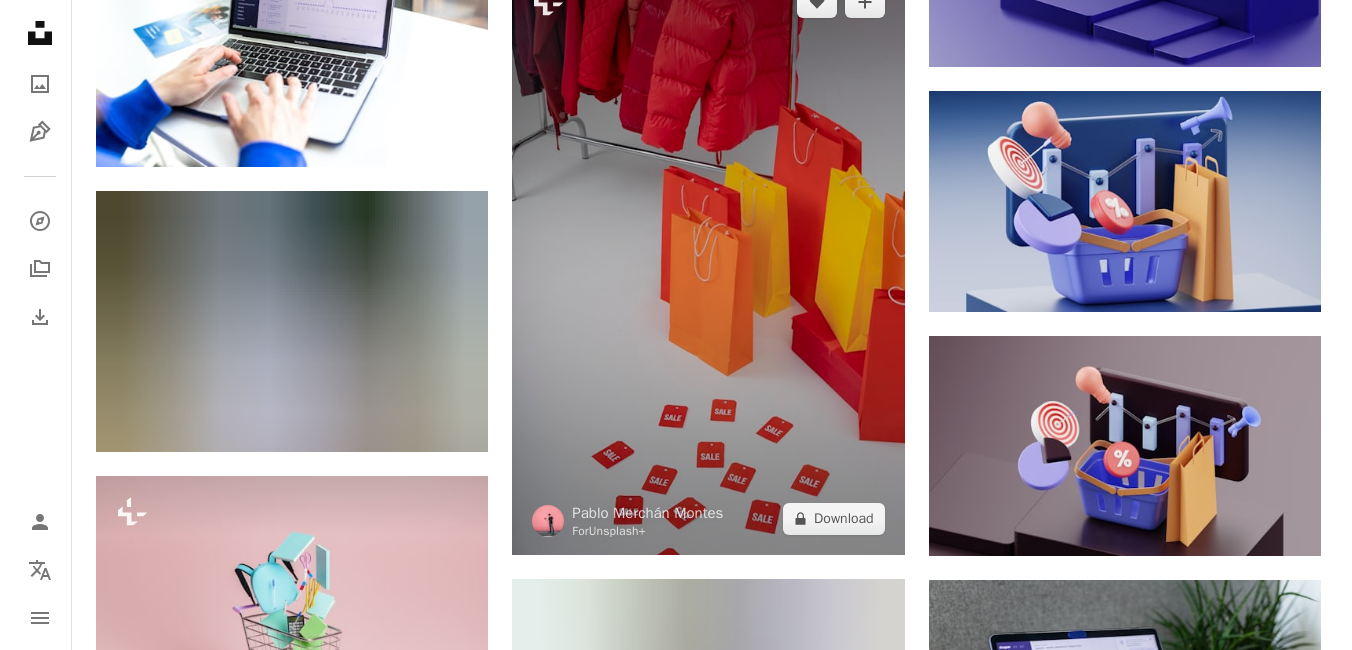scroll, scrollTop: 1800, scrollLeft: 0, axis: vertical 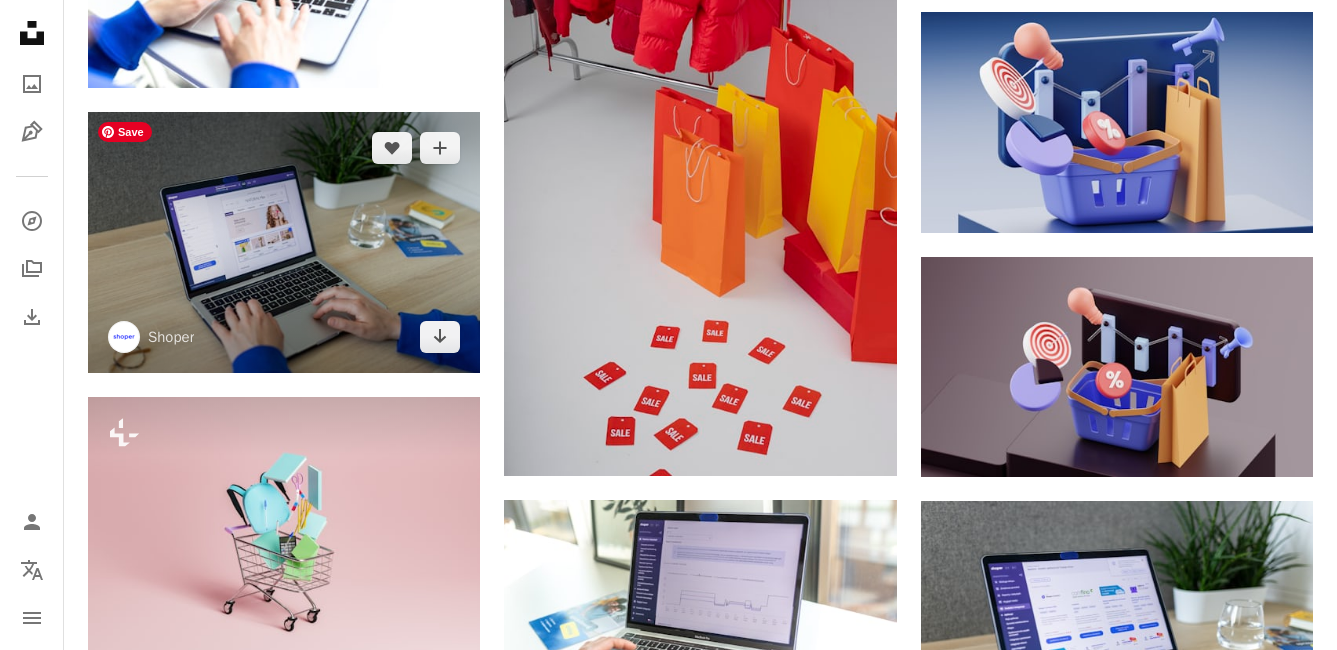 click at bounding box center (284, 242) 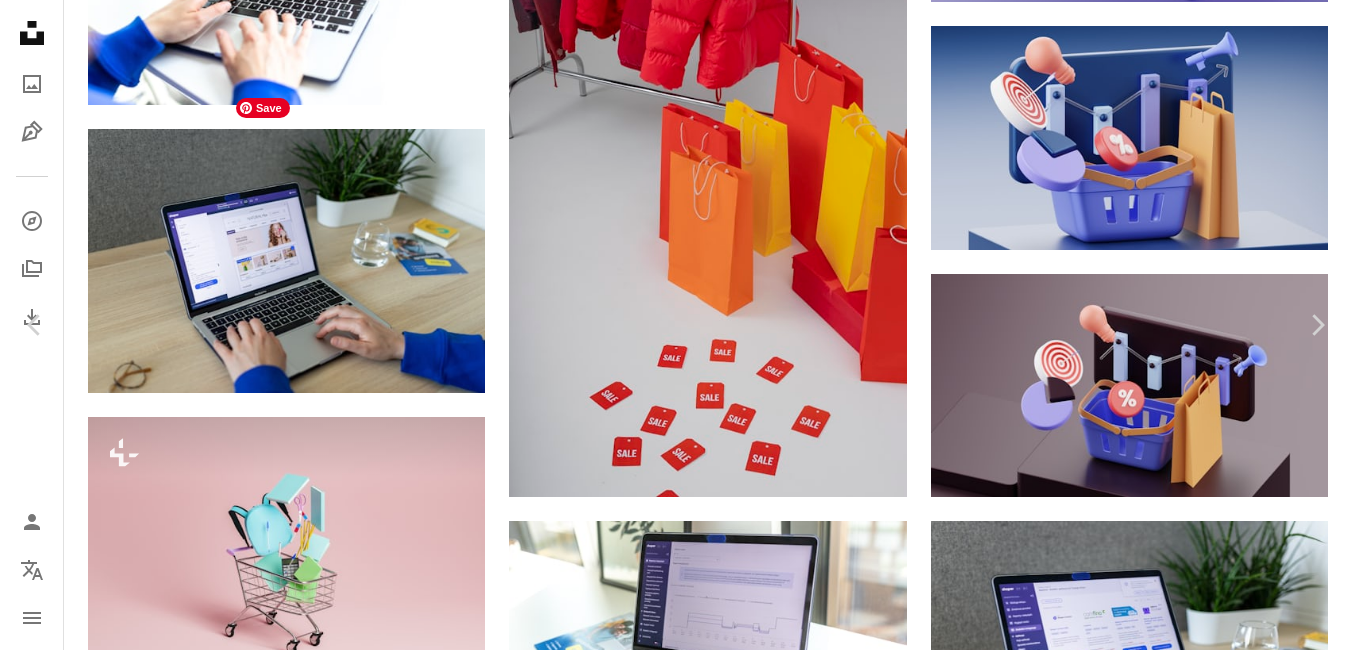 click on "Download free" at bounding box center (1153, 2312) 